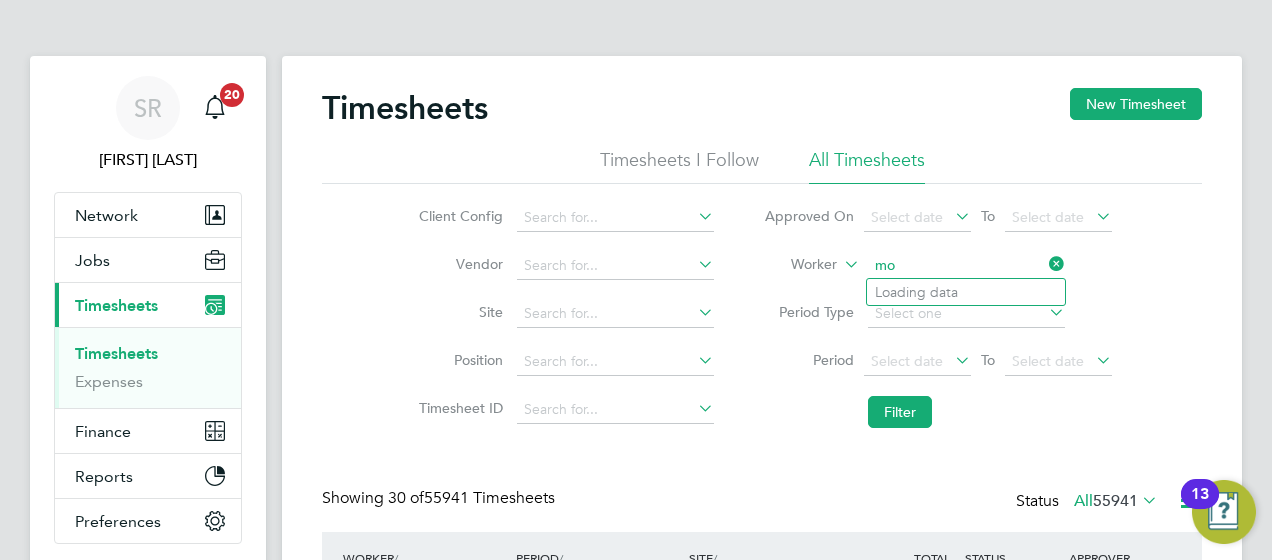 scroll, scrollTop: 0, scrollLeft: 0, axis: both 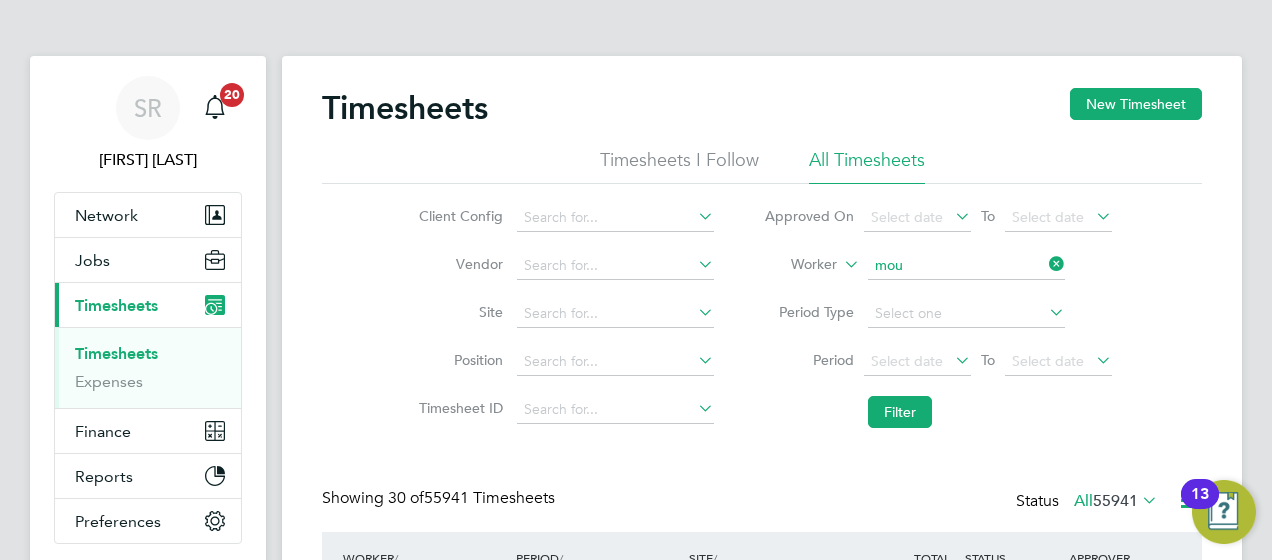 click on "Andrew Jordan  Mou afo Mefunja" 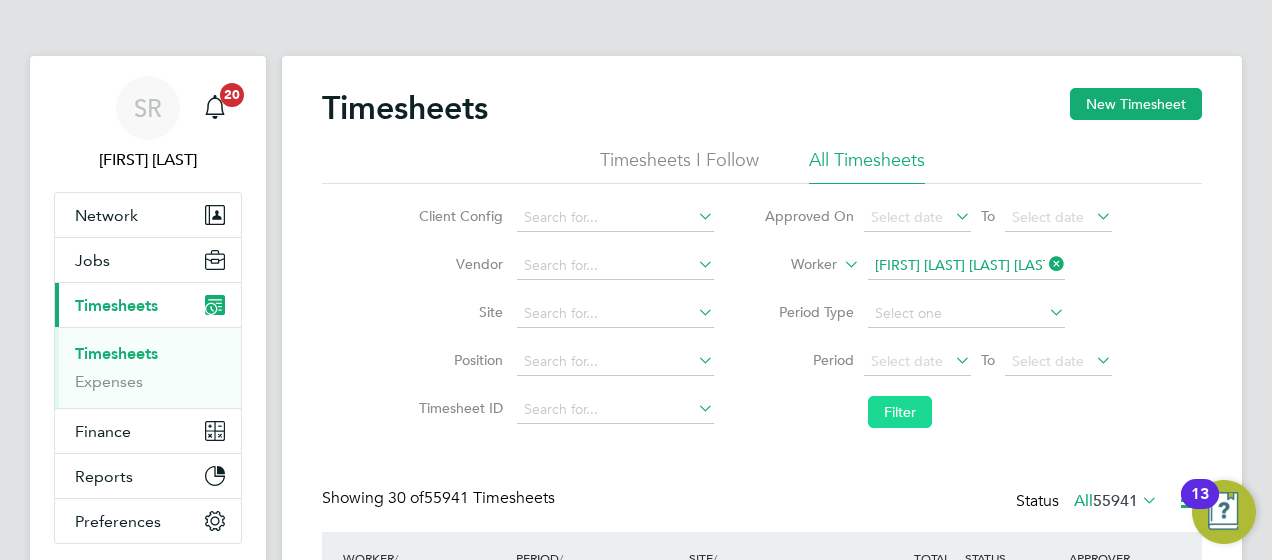 click on "Filter" 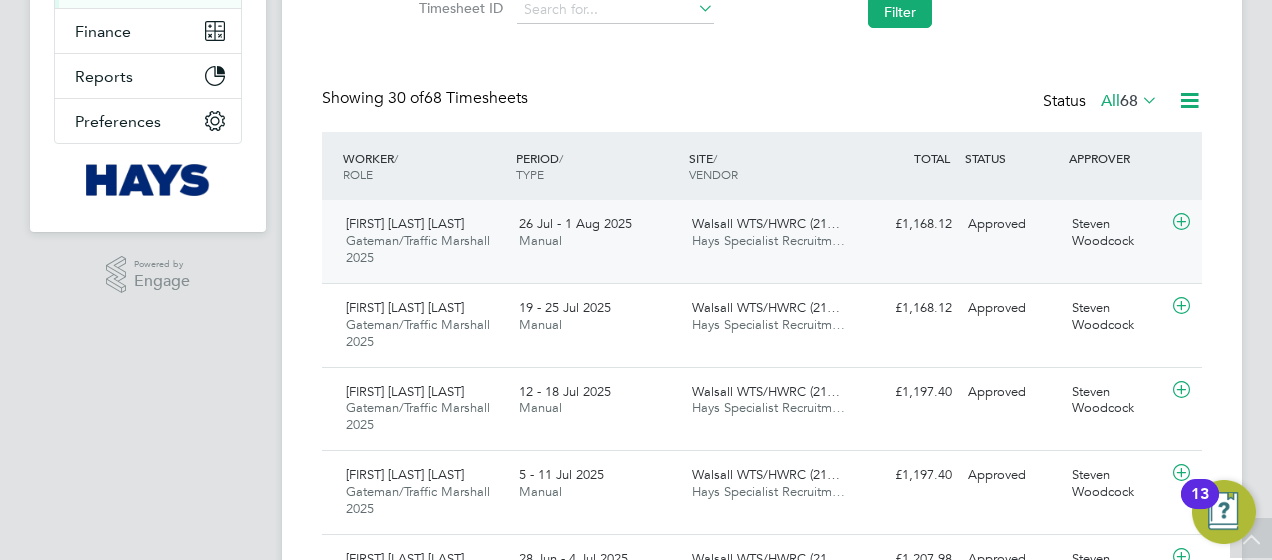 drag, startPoint x: 1179, startPoint y: 218, endPoint x: 1171, endPoint y: 230, distance: 14.422205 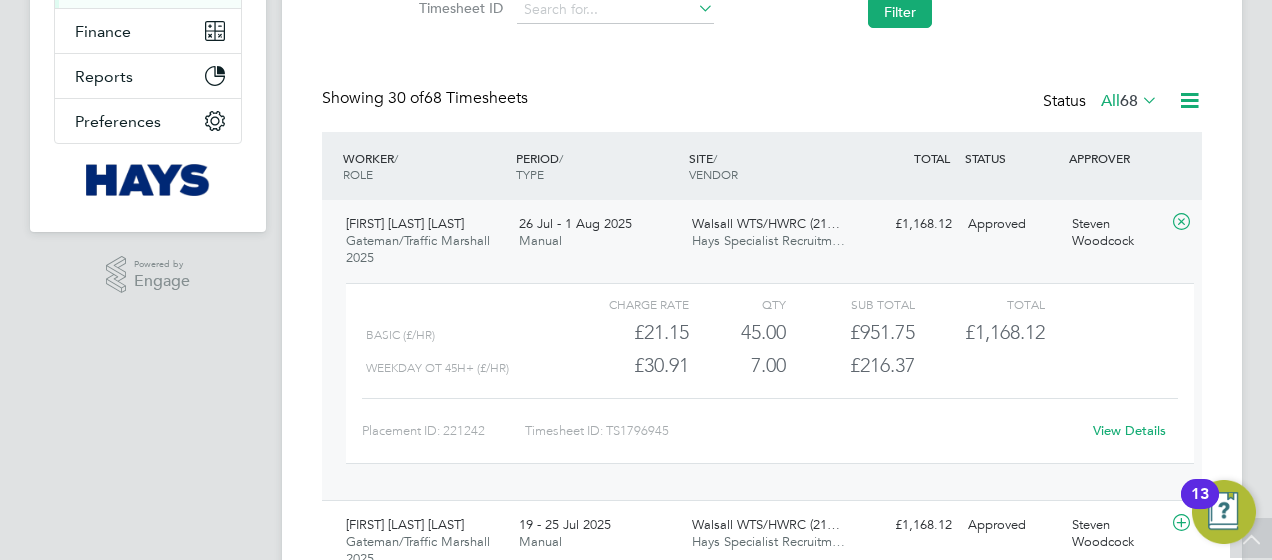 click on "View Details" 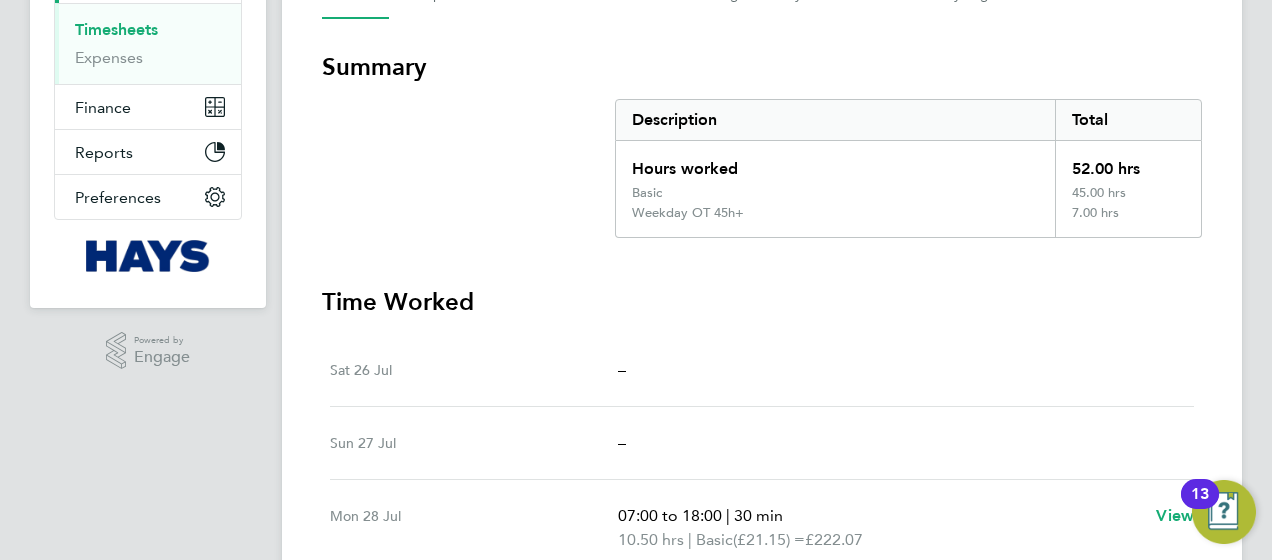 scroll, scrollTop: 500, scrollLeft: 0, axis: vertical 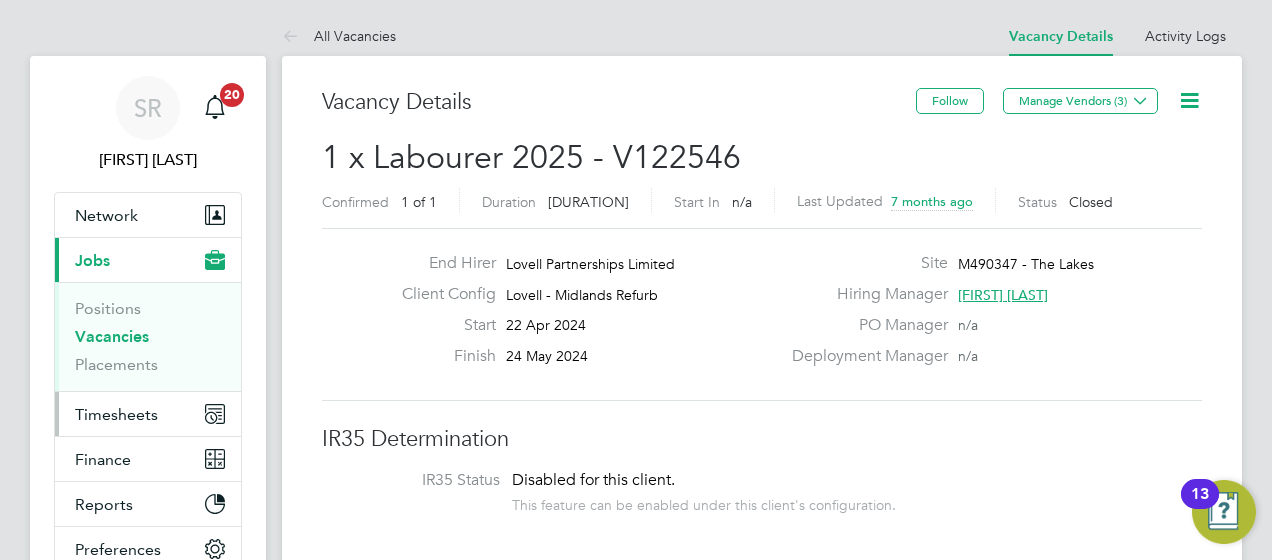 click on "Timesheets" at bounding box center [116, 414] 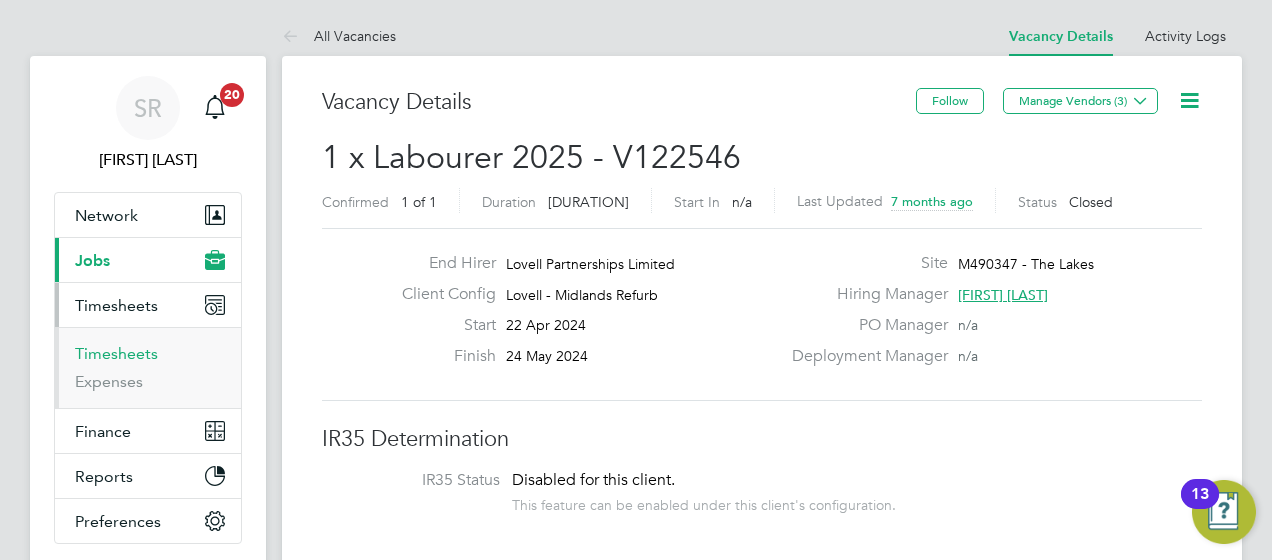click on "Timesheets" at bounding box center [116, 353] 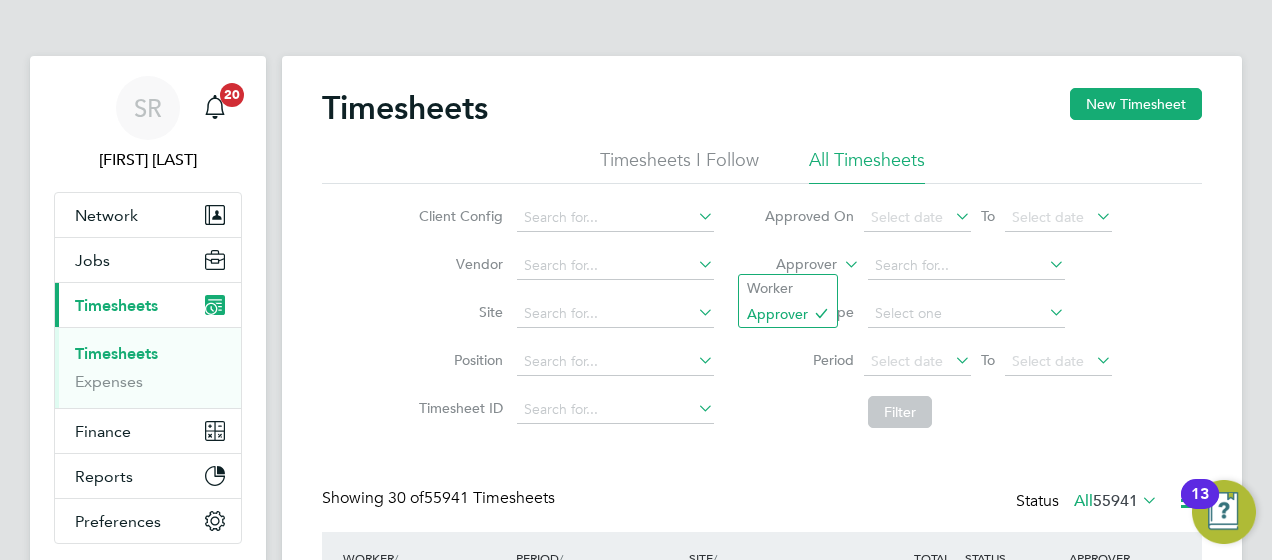click on "Approver" 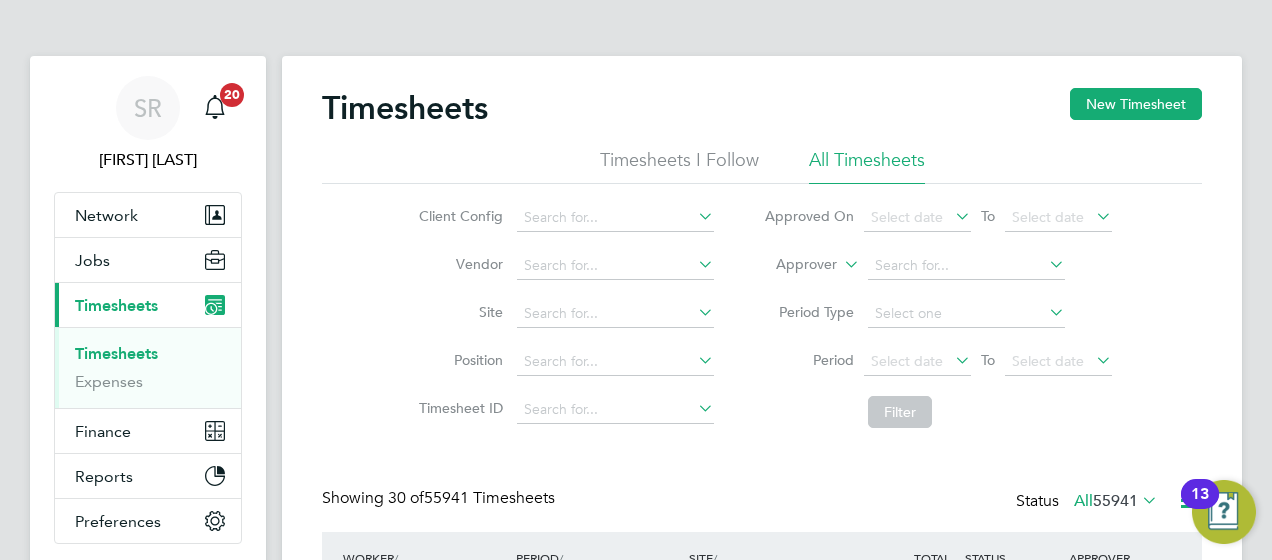 click on "Worker" 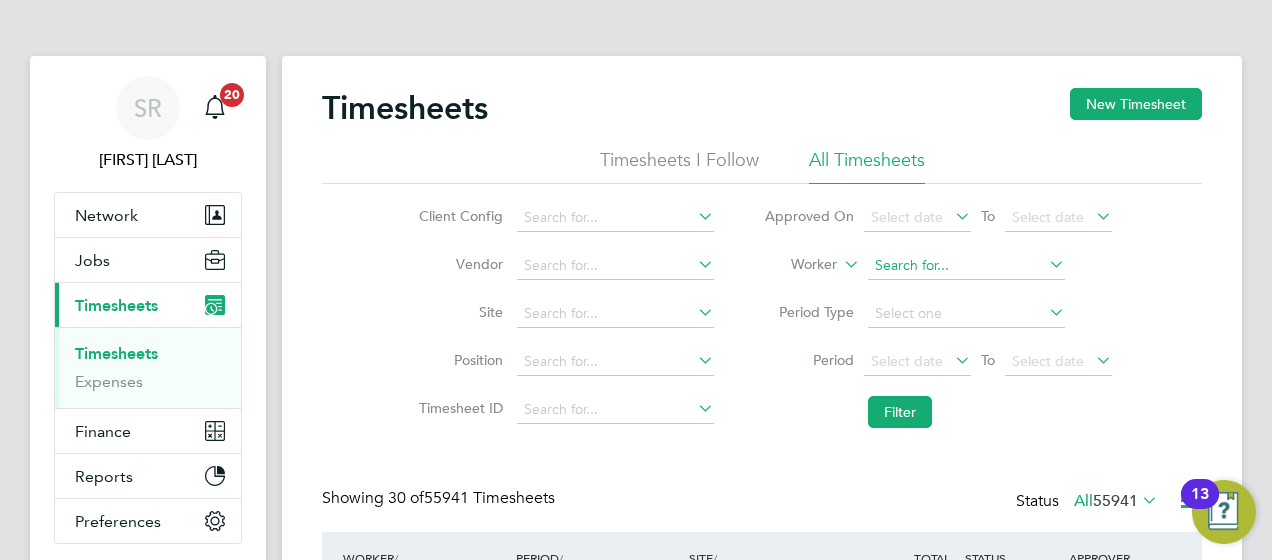 click 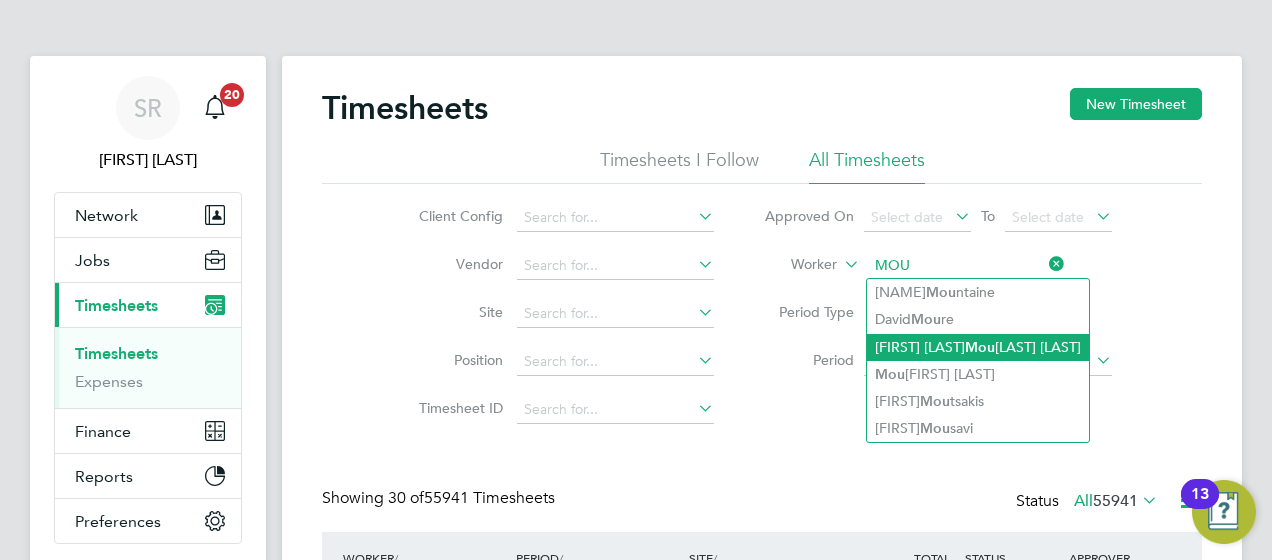 click on "Mou" 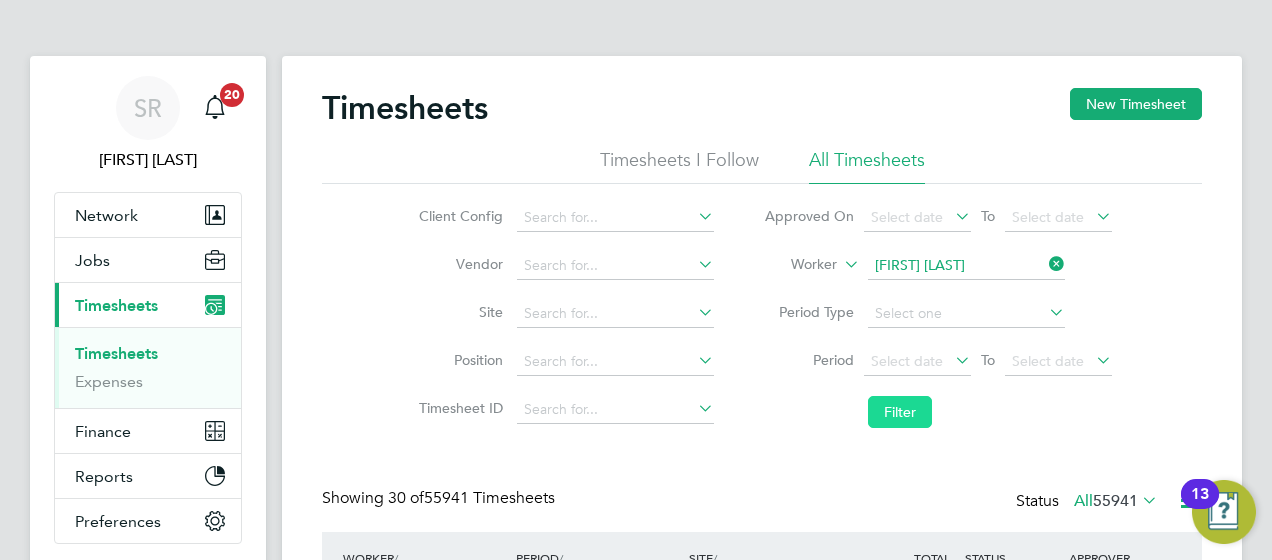click on "Filter" 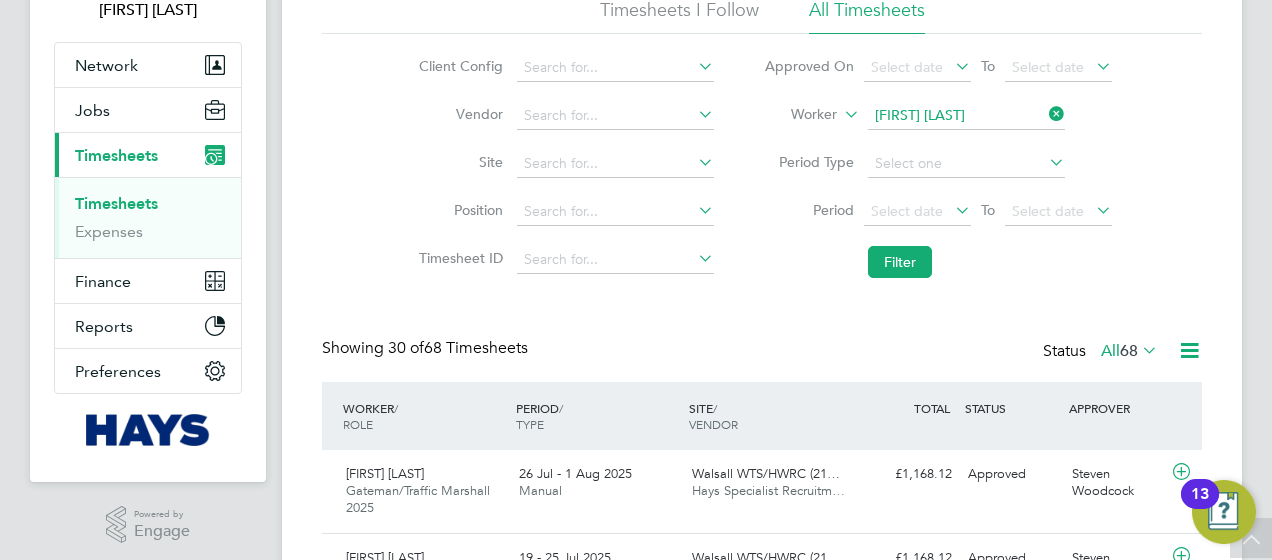 scroll, scrollTop: 0, scrollLeft: 0, axis: both 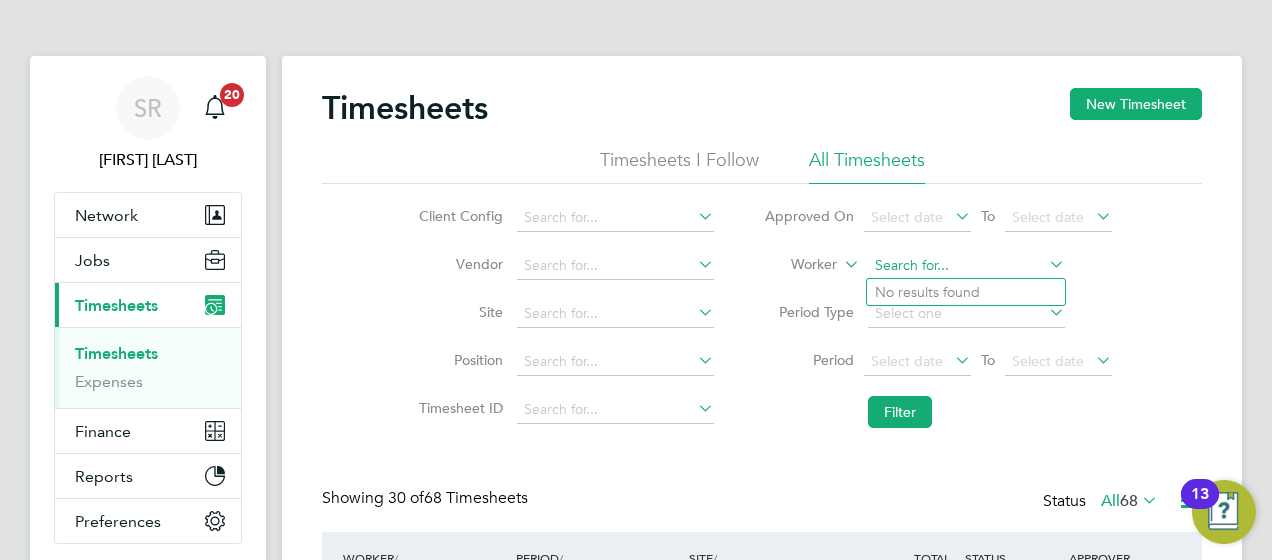 click 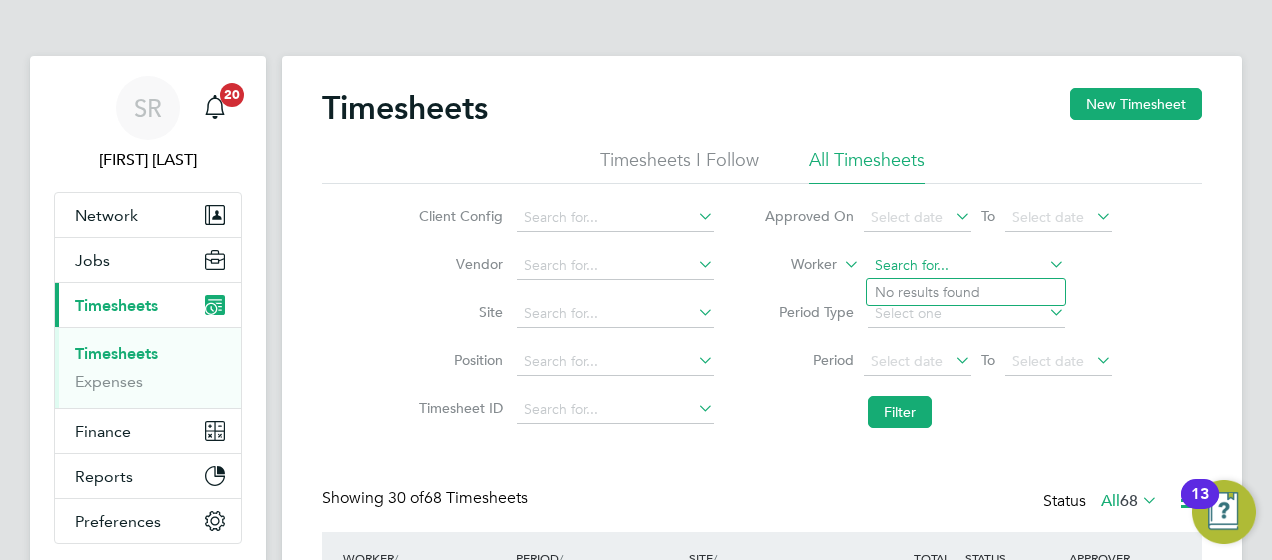 type on "M" 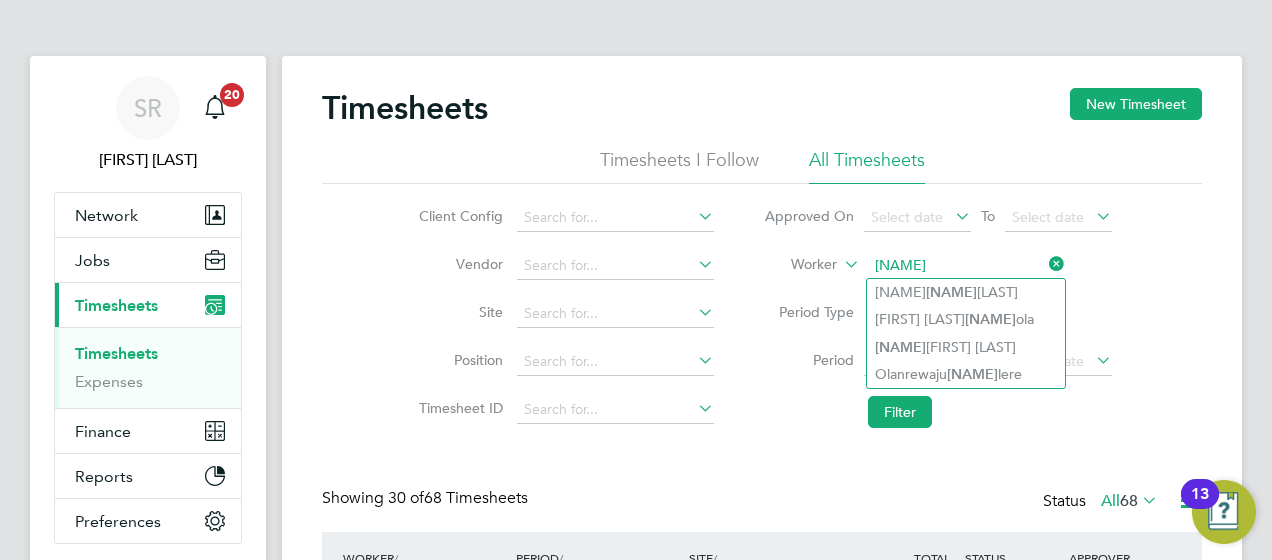 drag, startPoint x: 918, startPoint y: 256, endPoint x: 670, endPoint y: 236, distance: 248.80515 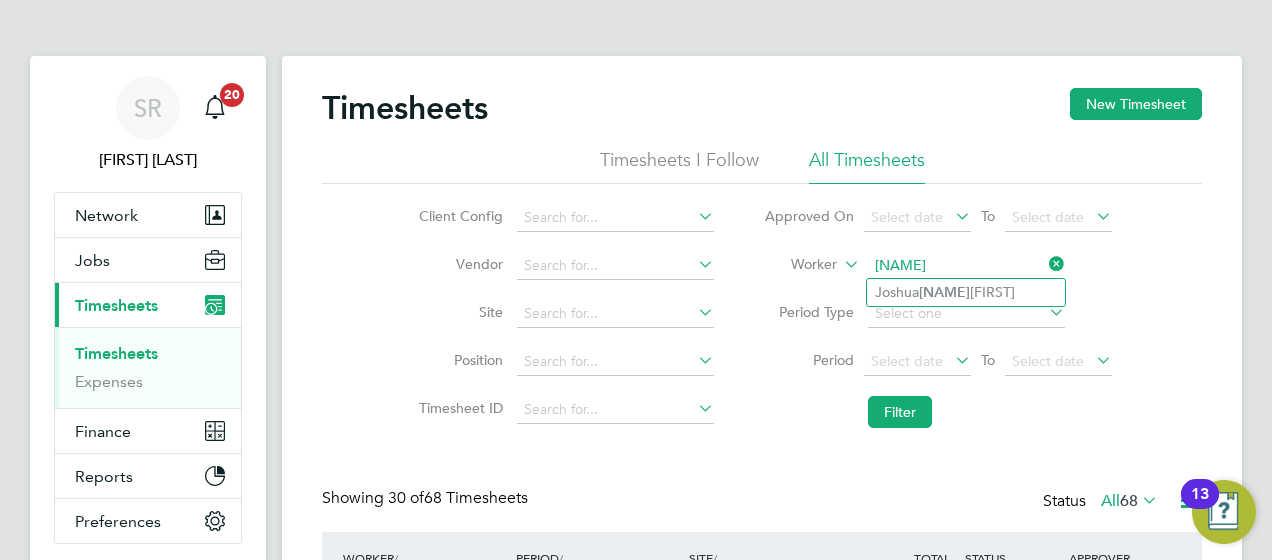 drag, startPoint x: 969, startPoint y: 266, endPoint x: 428, endPoint y: 240, distance: 541.6244 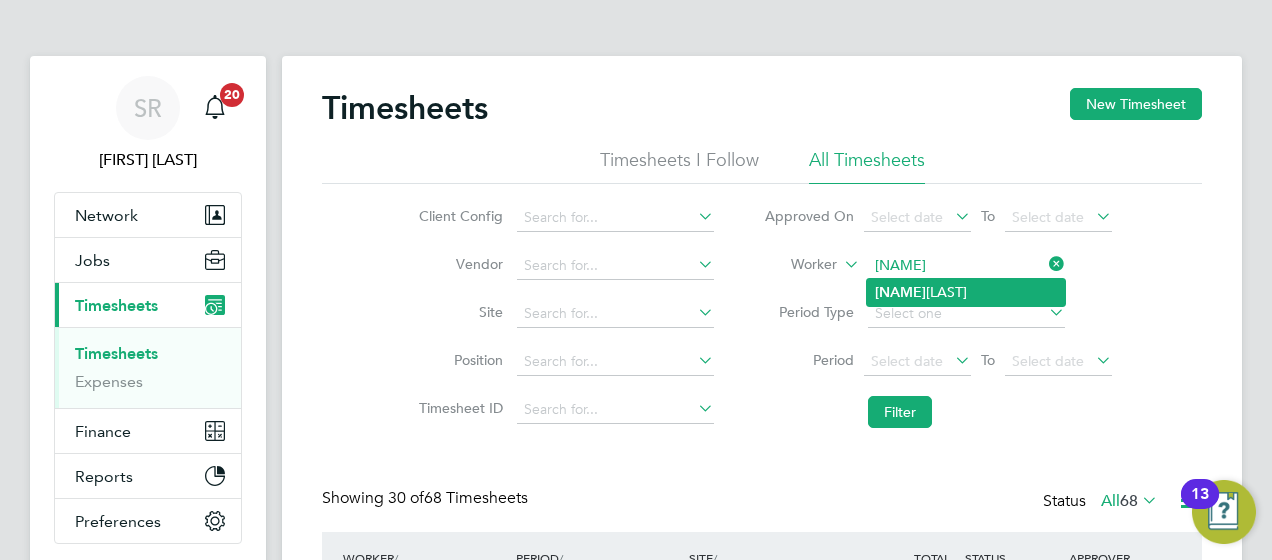 click on "[FIRST] [LAST]" 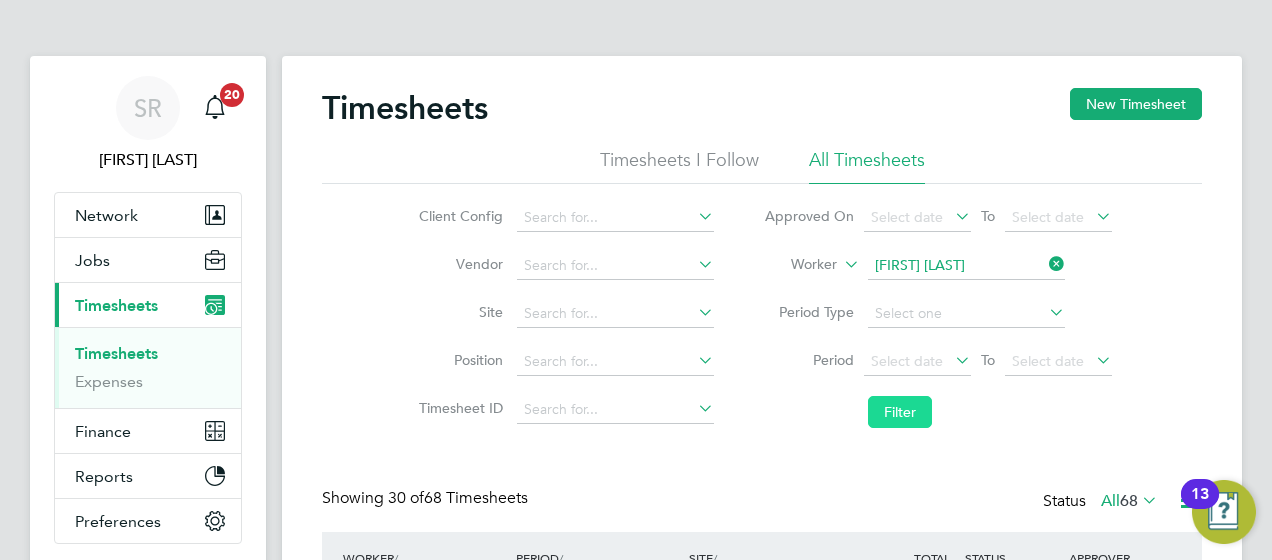 click on "Filter" 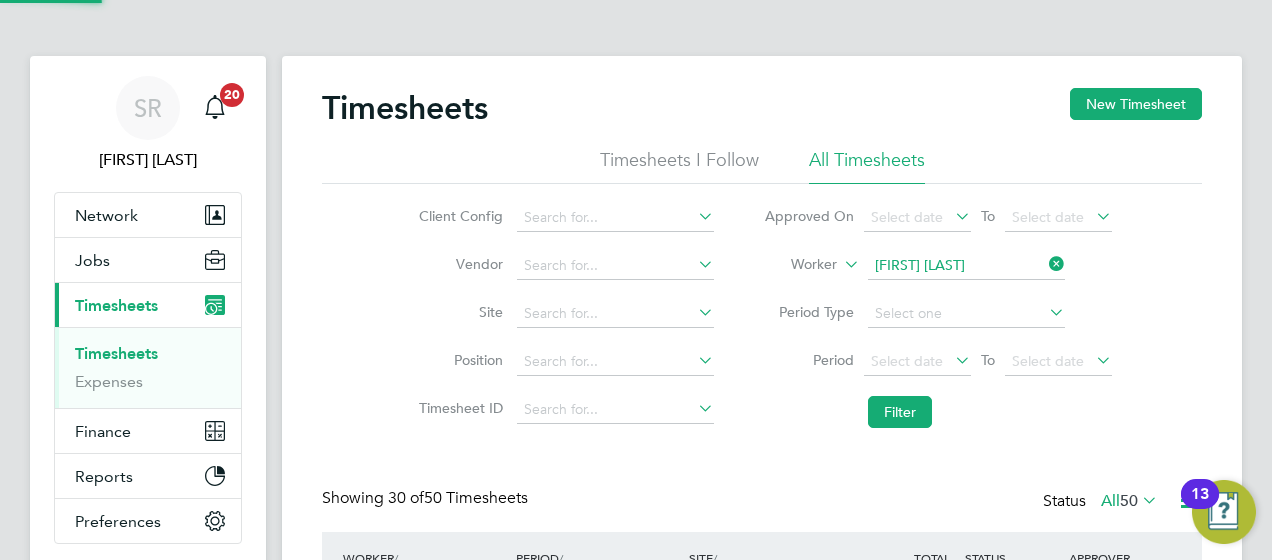 scroll, scrollTop: 204, scrollLeft: 0, axis: vertical 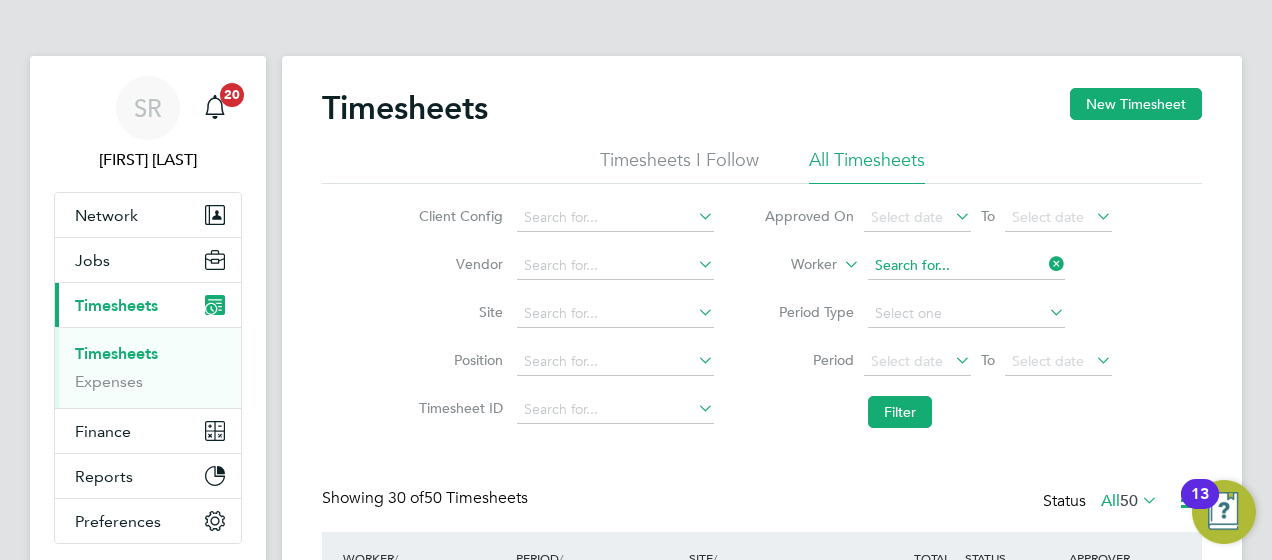 click 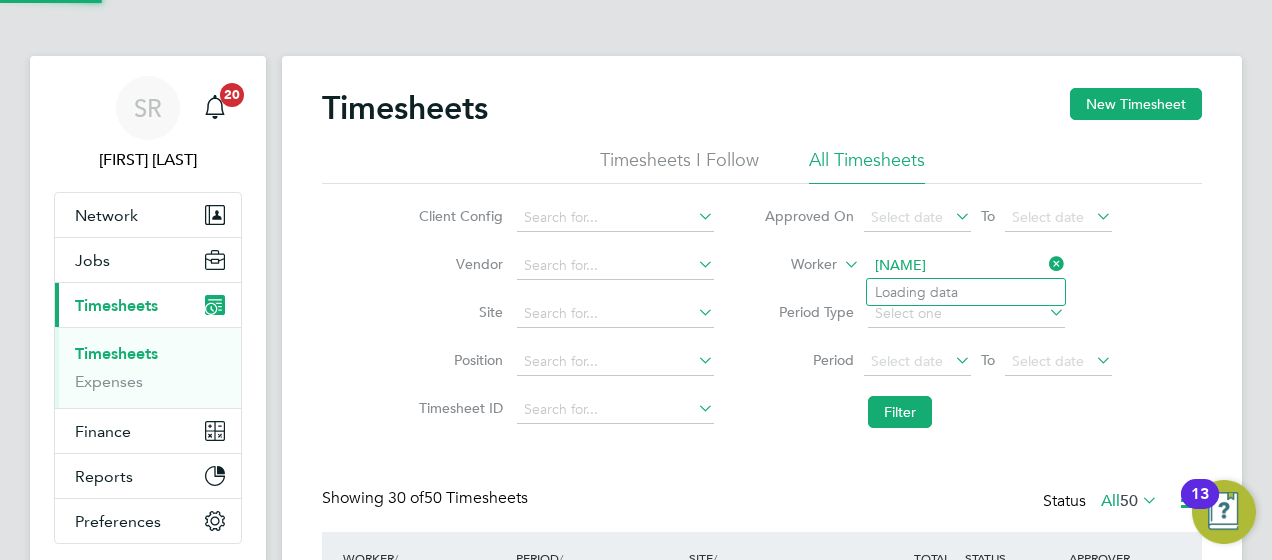 type on "S" 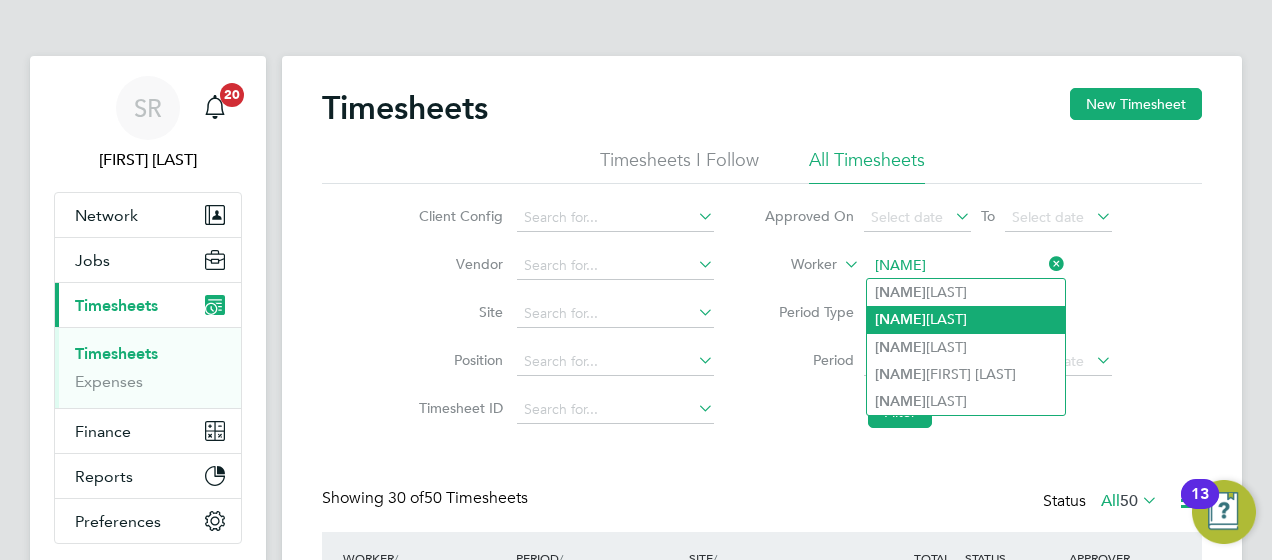 click on "[FIRST] [LAST]" 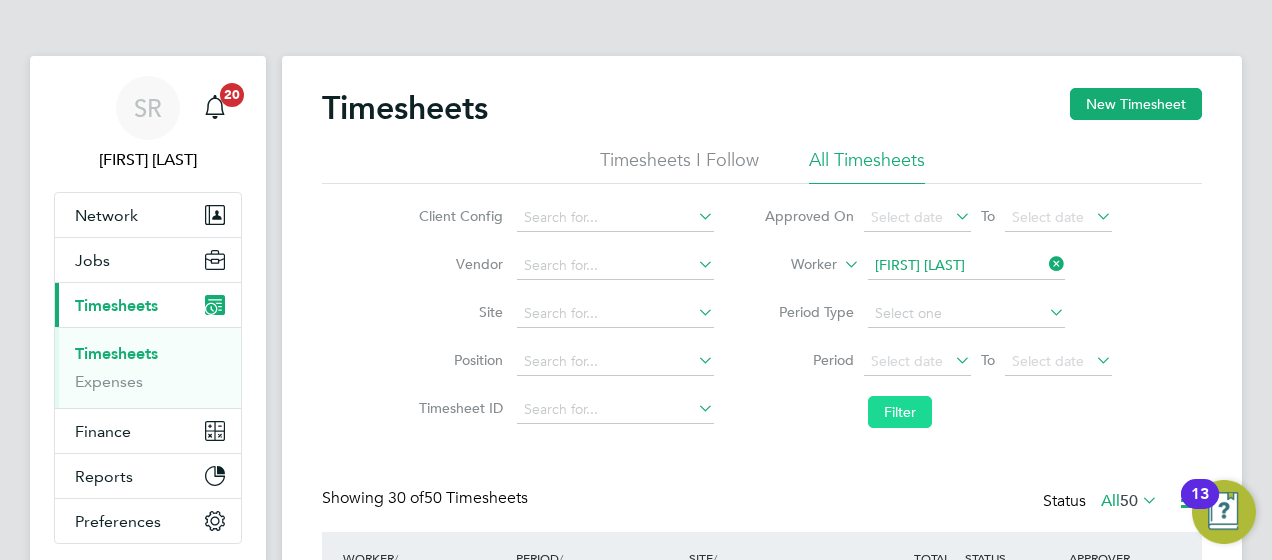 click on "Filter" 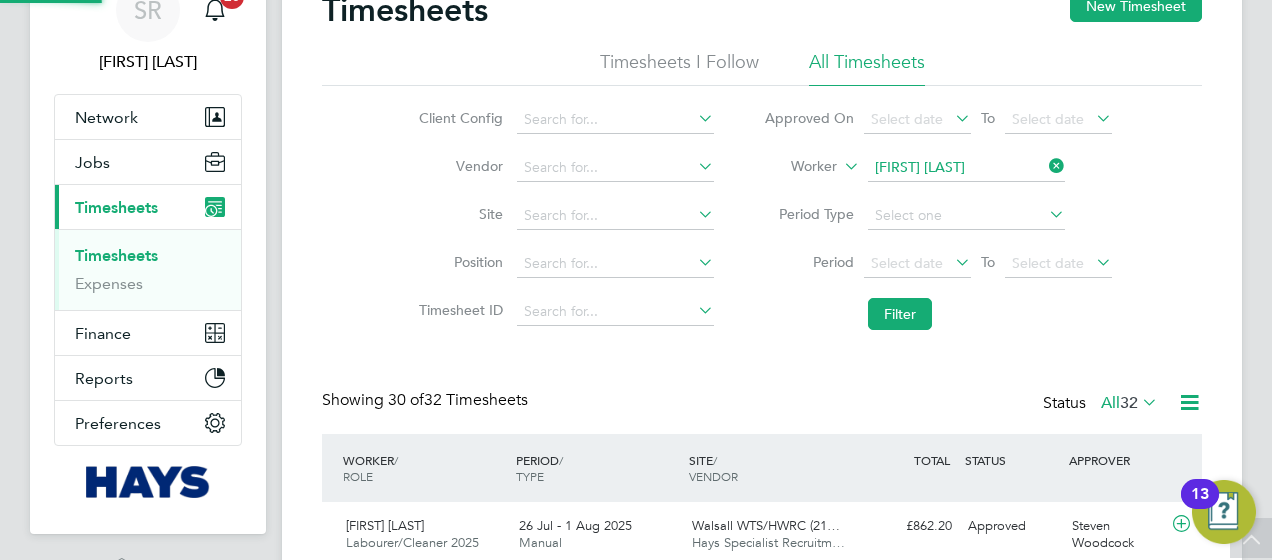 scroll, scrollTop: 204, scrollLeft: 0, axis: vertical 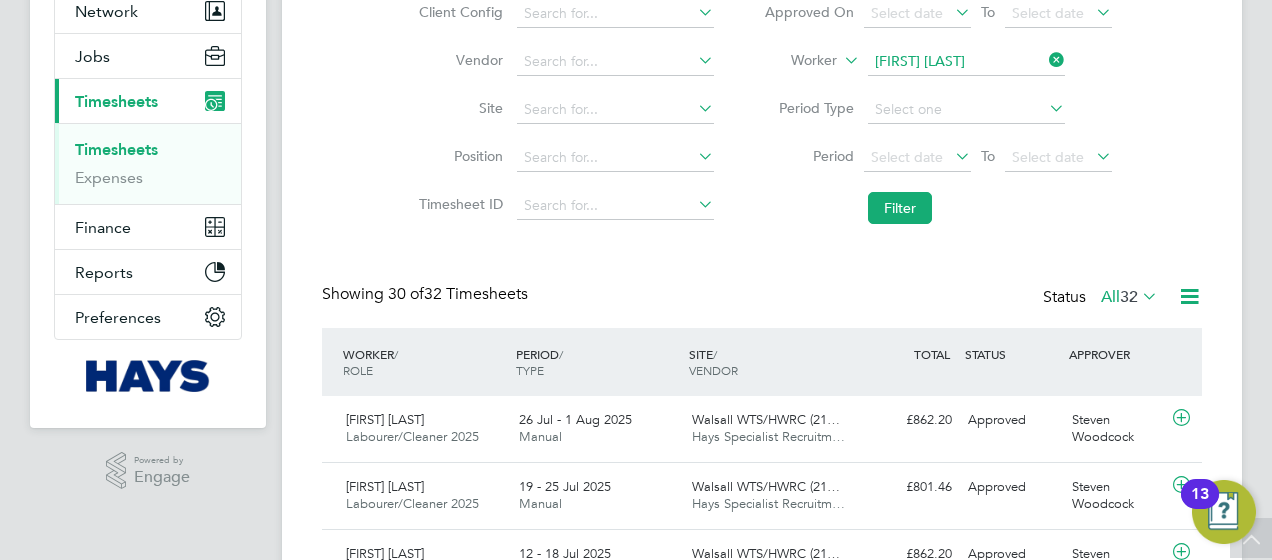 click on "Timesheets New Timesheet Timesheets I Follow All Timesheets Client Config   Vendor   Site   Position   Timesheet ID   Approved On
Select date
To
Select date
Worker   [FIRST] [LAST]   Period Type   Period
Select date
To
Select date
Filter Showing   30 of  32 Timesheets Status  All  32  WORKER  / ROLE WORKER  / PERIOD PERIOD  / TYPE SITE  / VENDOR TOTAL   TOTAL  / STATUS STATUS APPROVER [FIRST] [LAST] Labourer/Cleaner 2025   26 Jul - 1 Aug 2025 26 Jul - 1 Aug 2025 Manual Walsall WTS/HWRC (21… Hays Specialist Recruitm… £862.20 Approved Approved Steven Woodcock [FIRST] [LAST] Labourer/Cleaner 2025   19 - 25 Jul 2025 19 - 25 Jul 2025 Manual Walsall WTS/HWRC (21… Hays Specialist Recruitm… £801.46 Approved Approved Steven Woodcock [FIRST] [LAST] Labourer/Cleaner 2025   12 - 18 Jul 2025 12 - 18 Jul 2025 Manual Walsall WTS/HWRC (21… Hays Specialist Recruitm… £862.20 Approved Approved Steven Woodcock [FIRST] [LAST] Labourer/Cleaner 2025   5 - 11 Jul 2025" 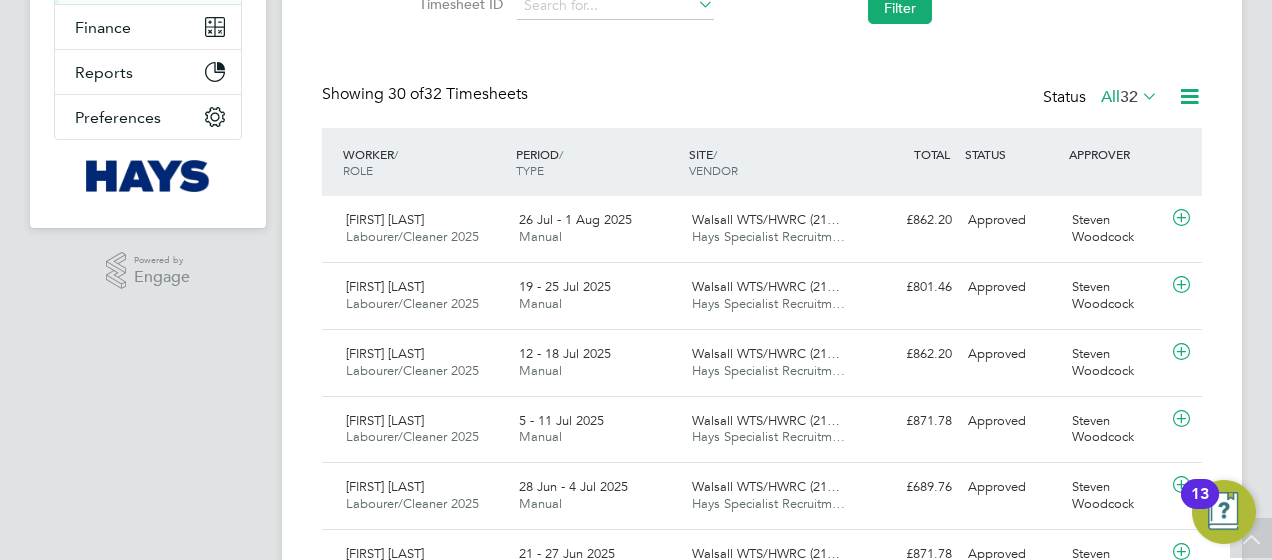 drag, startPoint x: 194, startPoint y: 347, endPoint x: 179, endPoint y: 324, distance: 27.45906 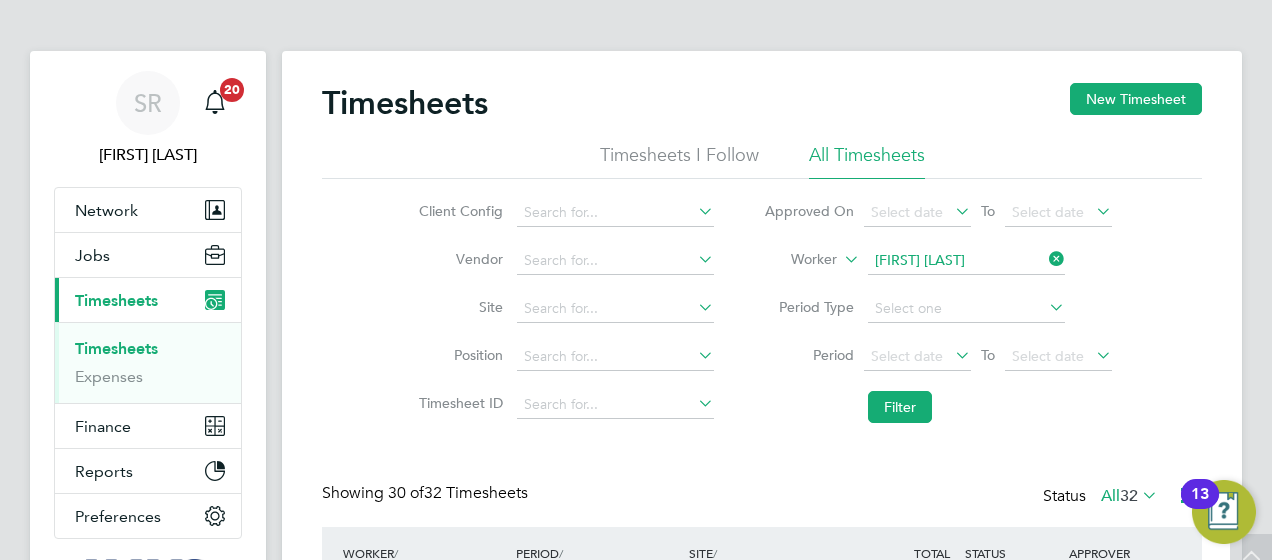 scroll, scrollTop: 0, scrollLeft: 0, axis: both 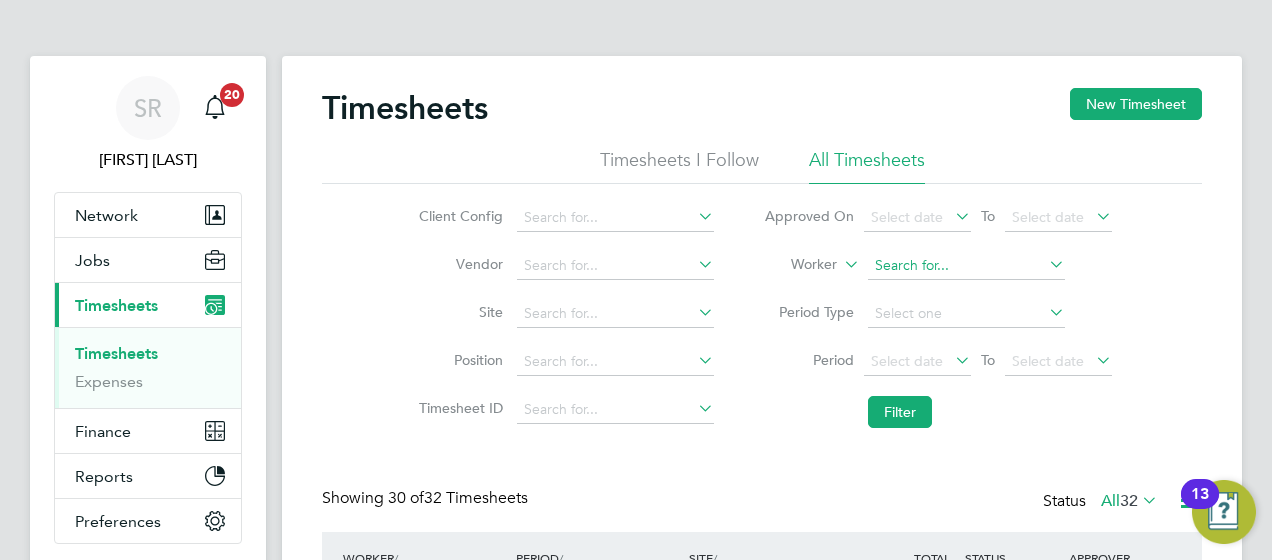click 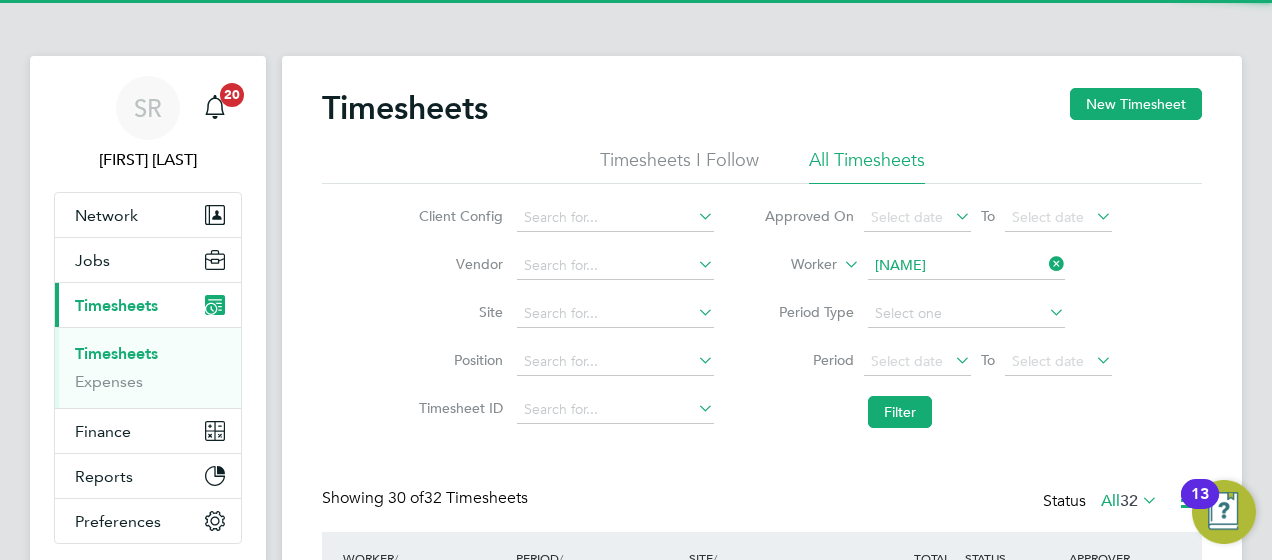 click on "[FIRST] [LAST]" 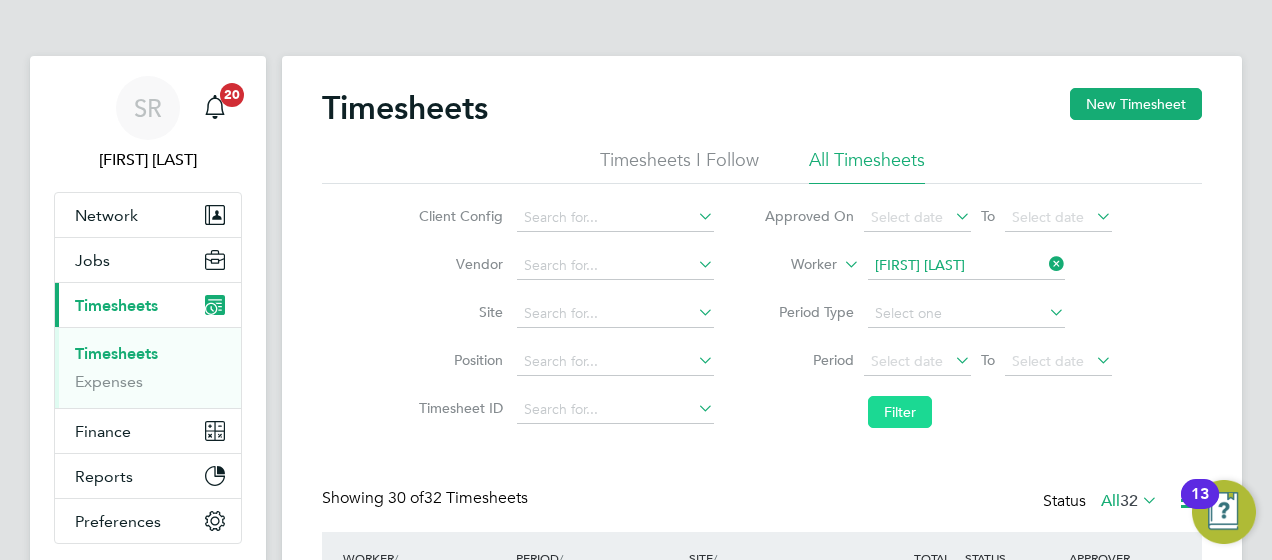 click on "Filter" 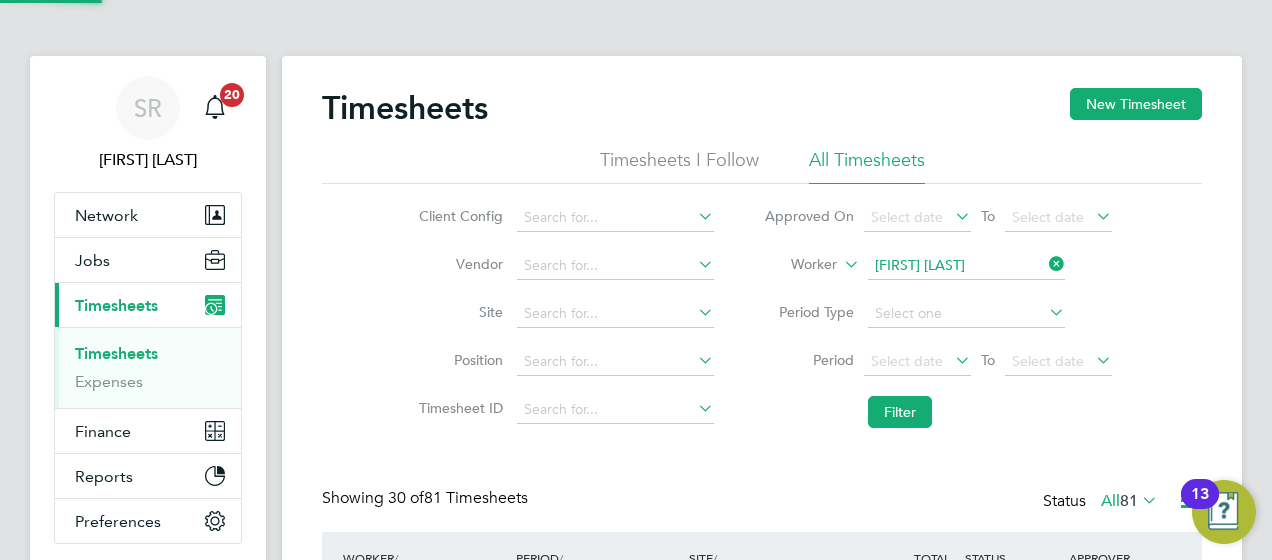 scroll, scrollTop: 204, scrollLeft: 0, axis: vertical 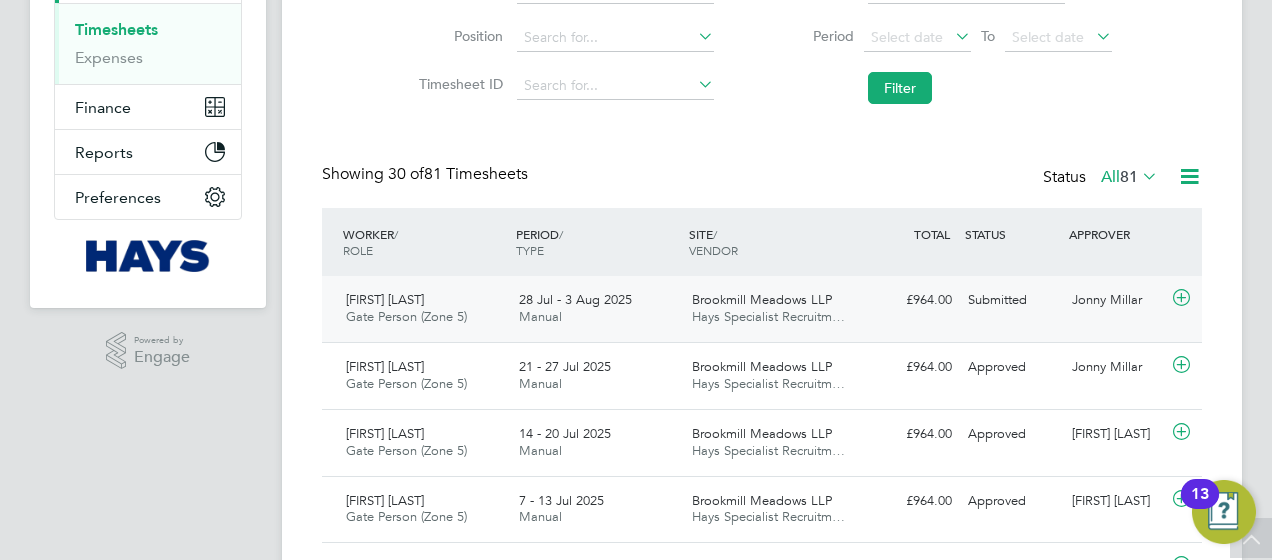 click 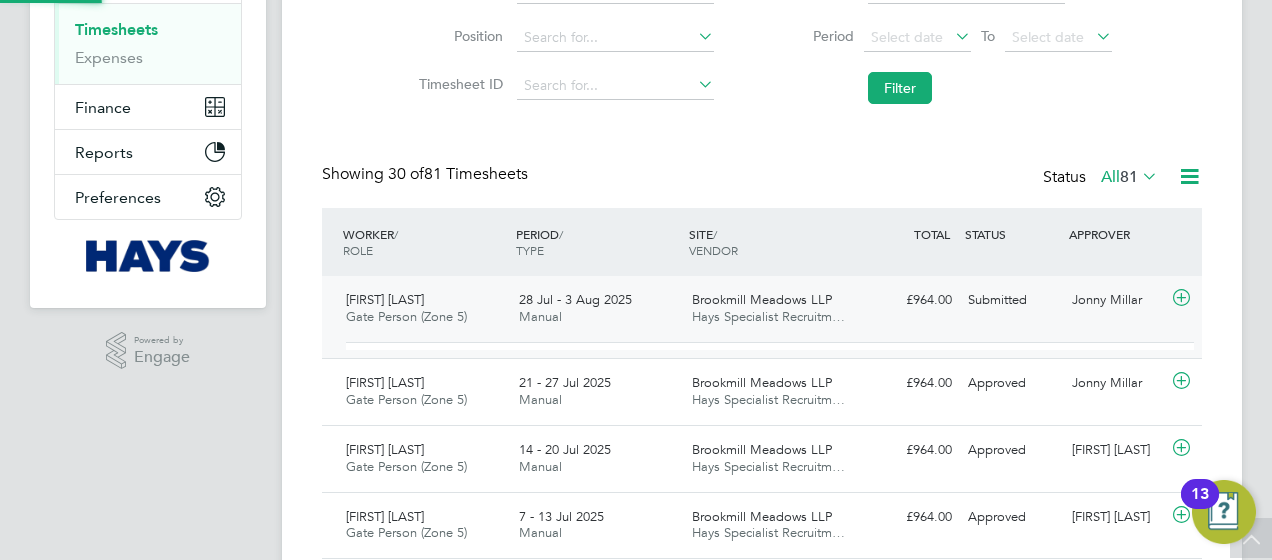 scroll, scrollTop: 10, scrollLeft: 10, axis: both 